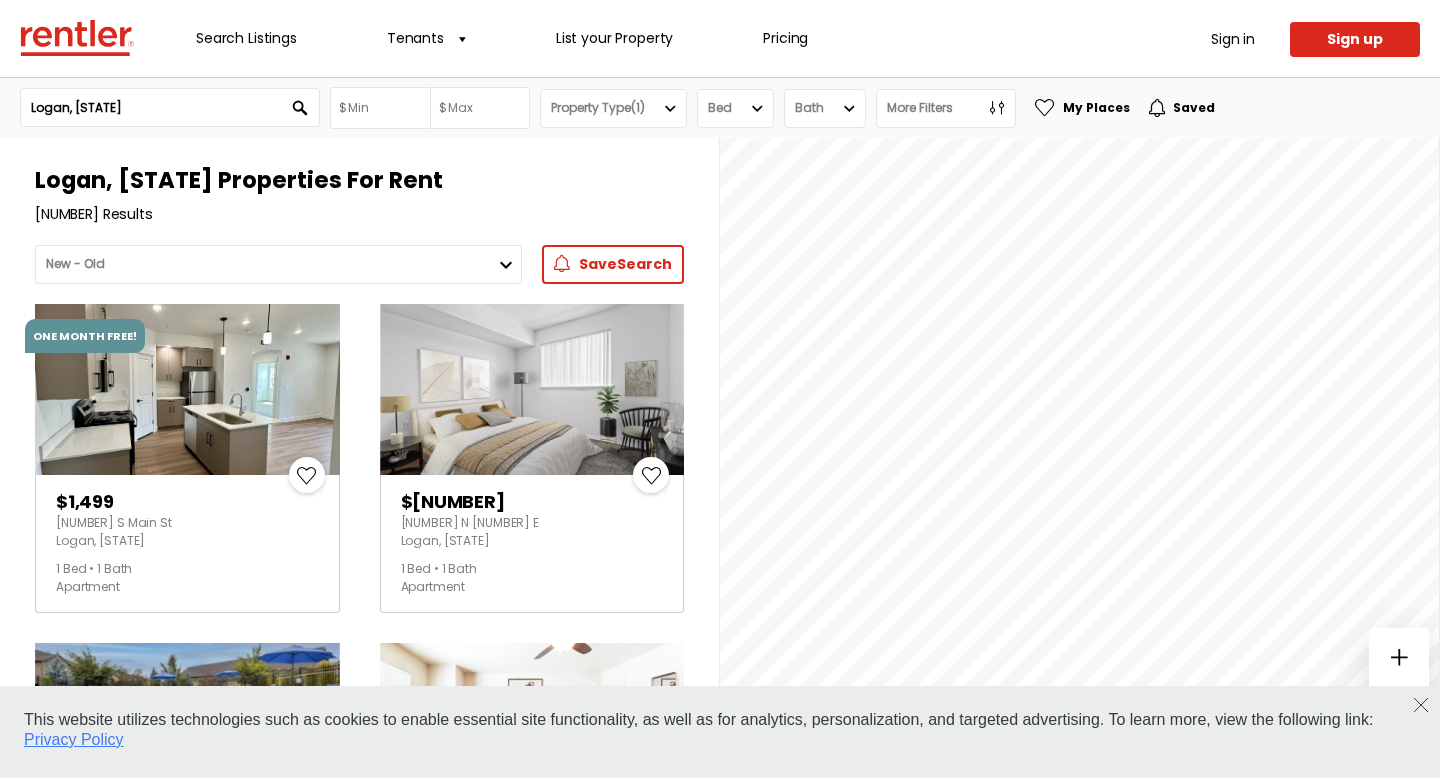 scroll, scrollTop: 0, scrollLeft: 0, axis: both 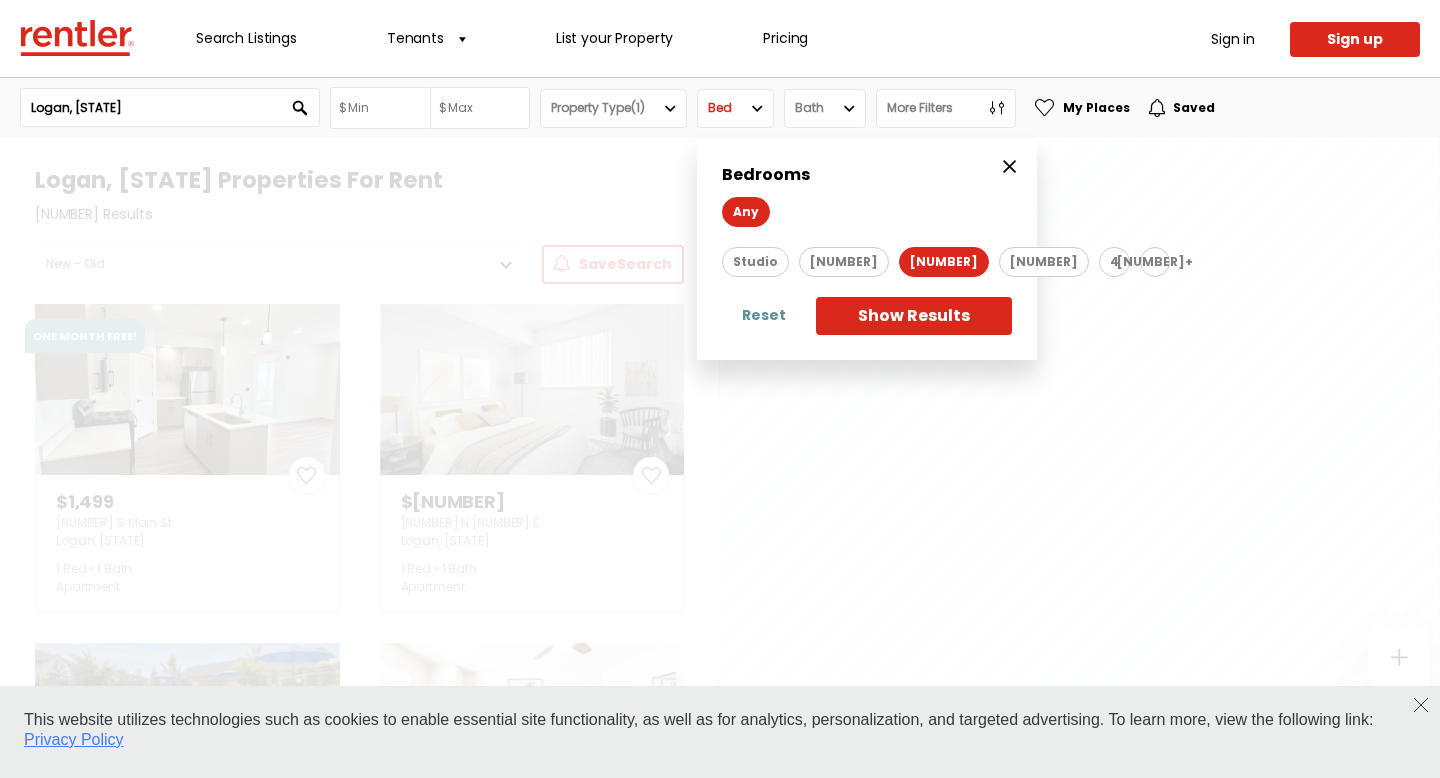 click on "2" at bounding box center [944, 262] 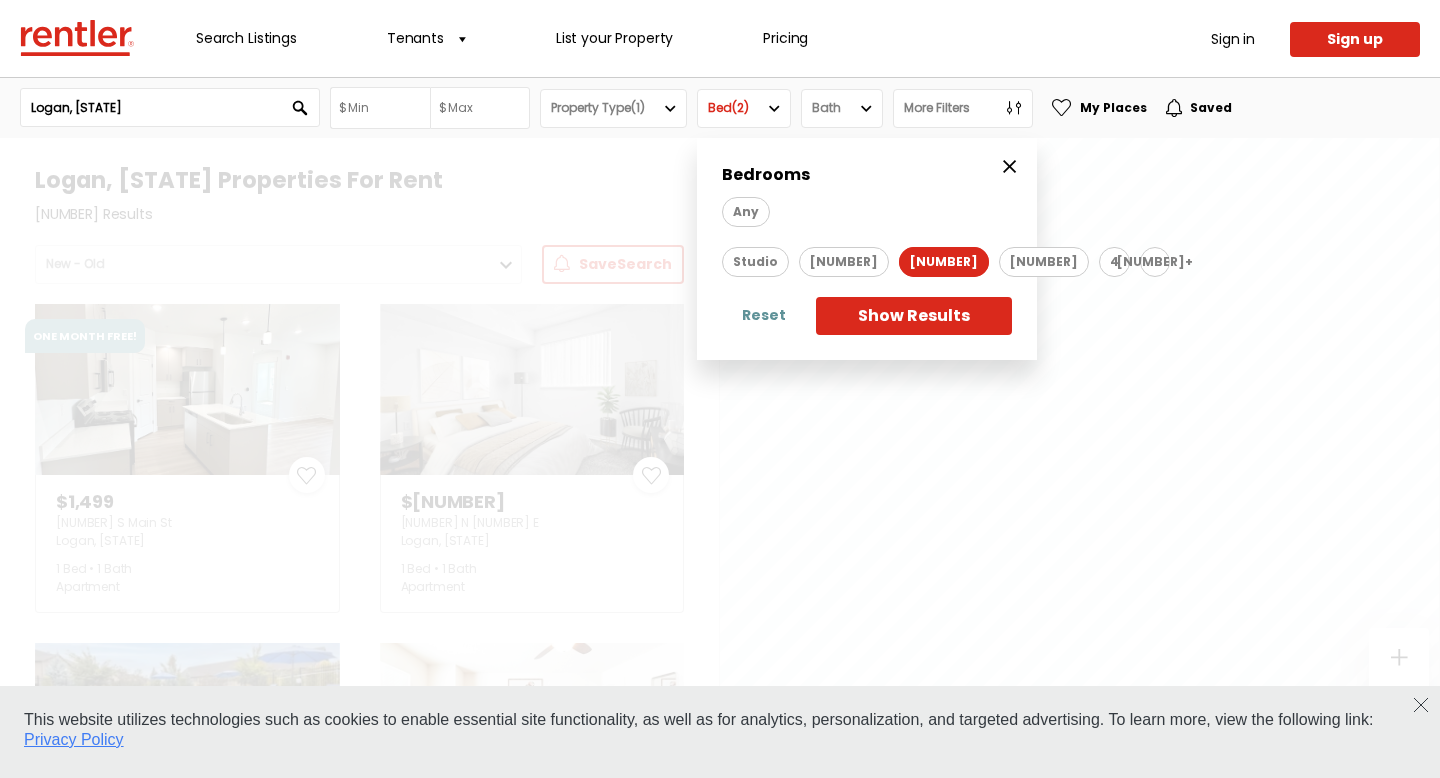 click on "Show Results" at bounding box center (914, 316) 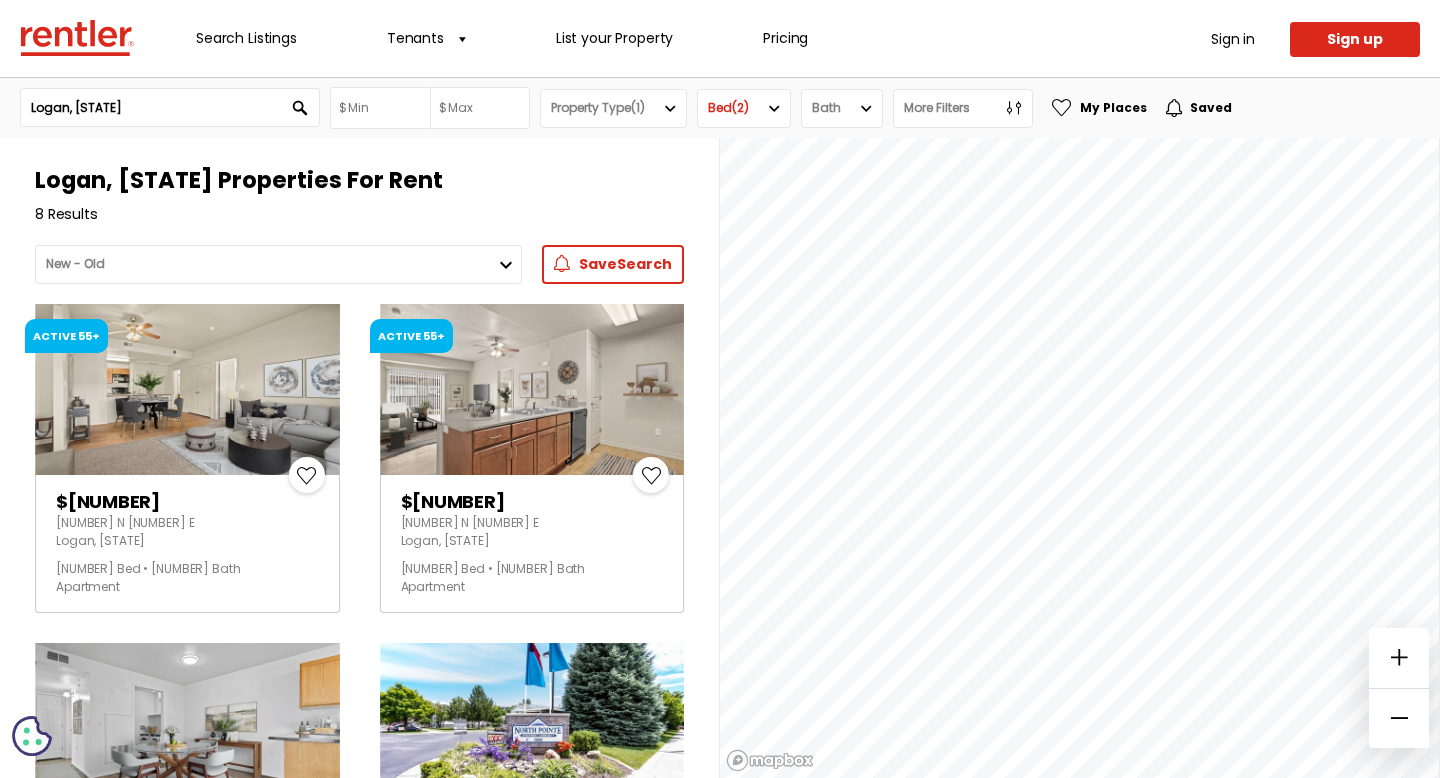 click at bounding box center [532, 389] 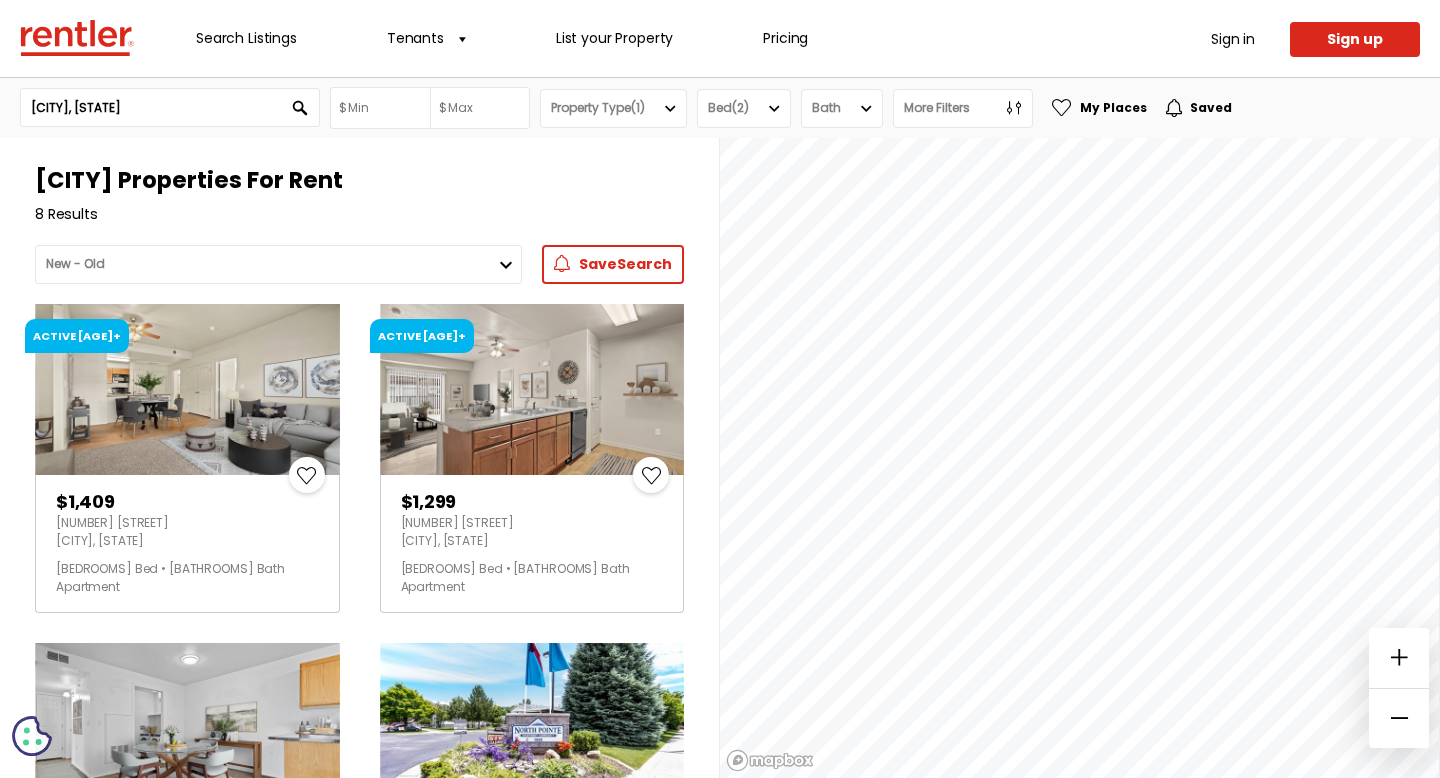 scroll, scrollTop: 0, scrollLeft: 0, axis: both 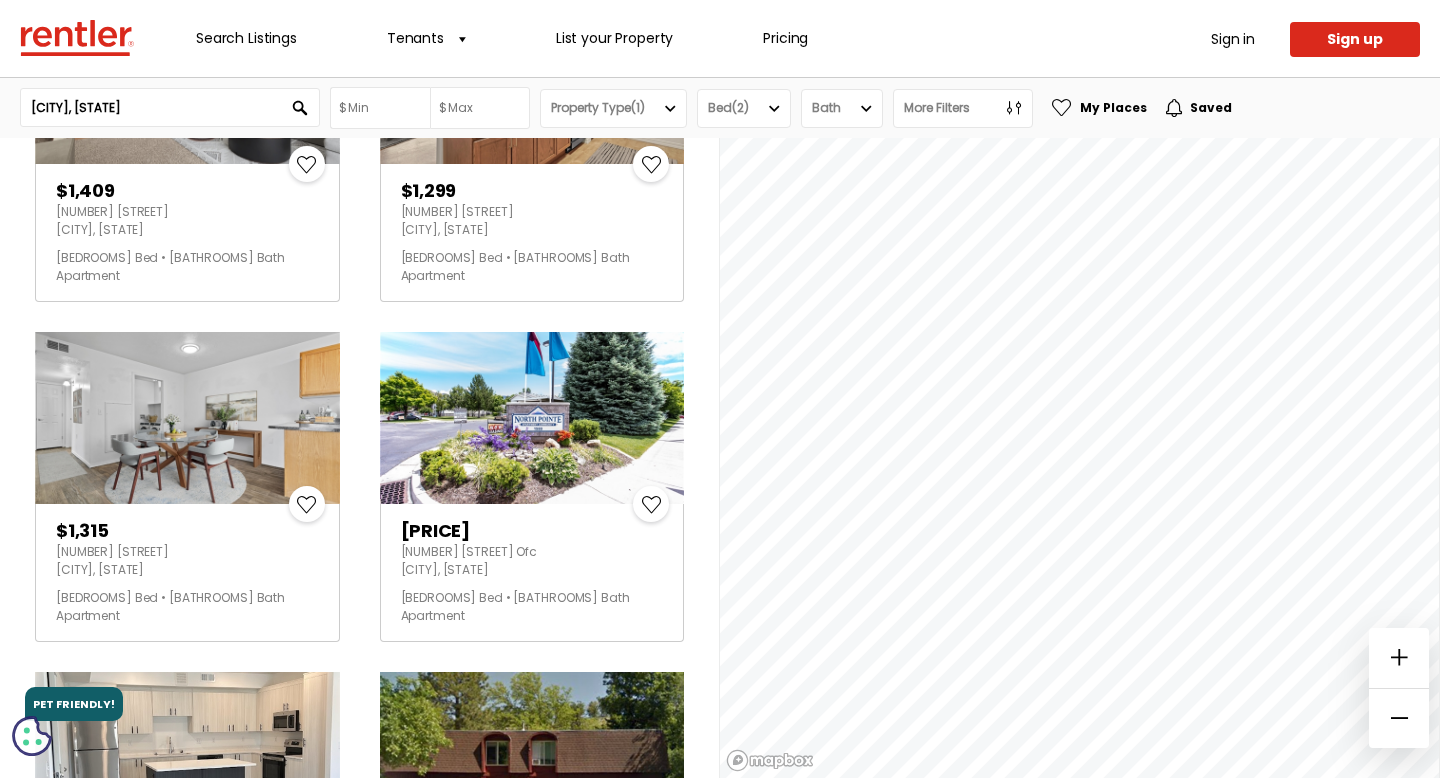 click at bounding box center (187, 417) 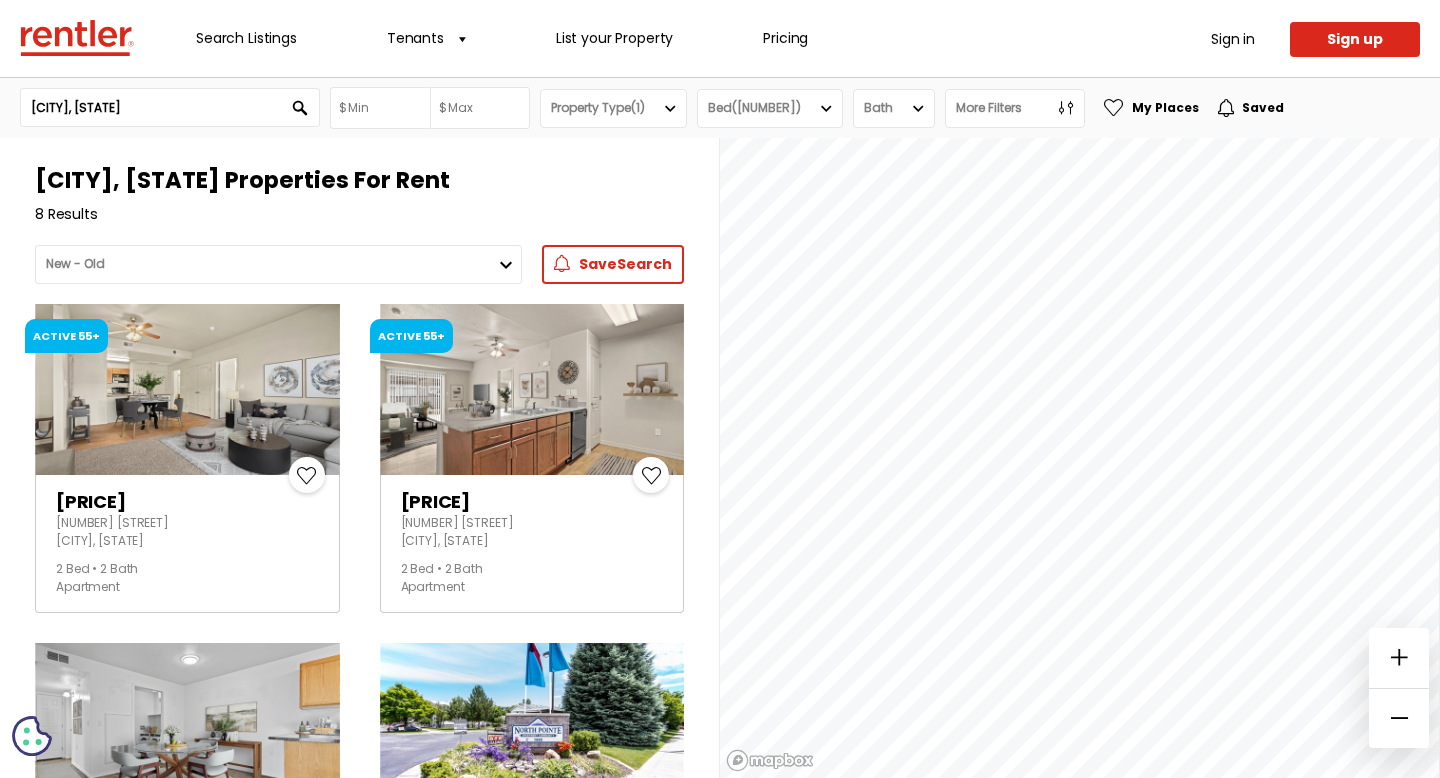 scroll, scrollTop: 0, scrollLeft: 0, axis: both 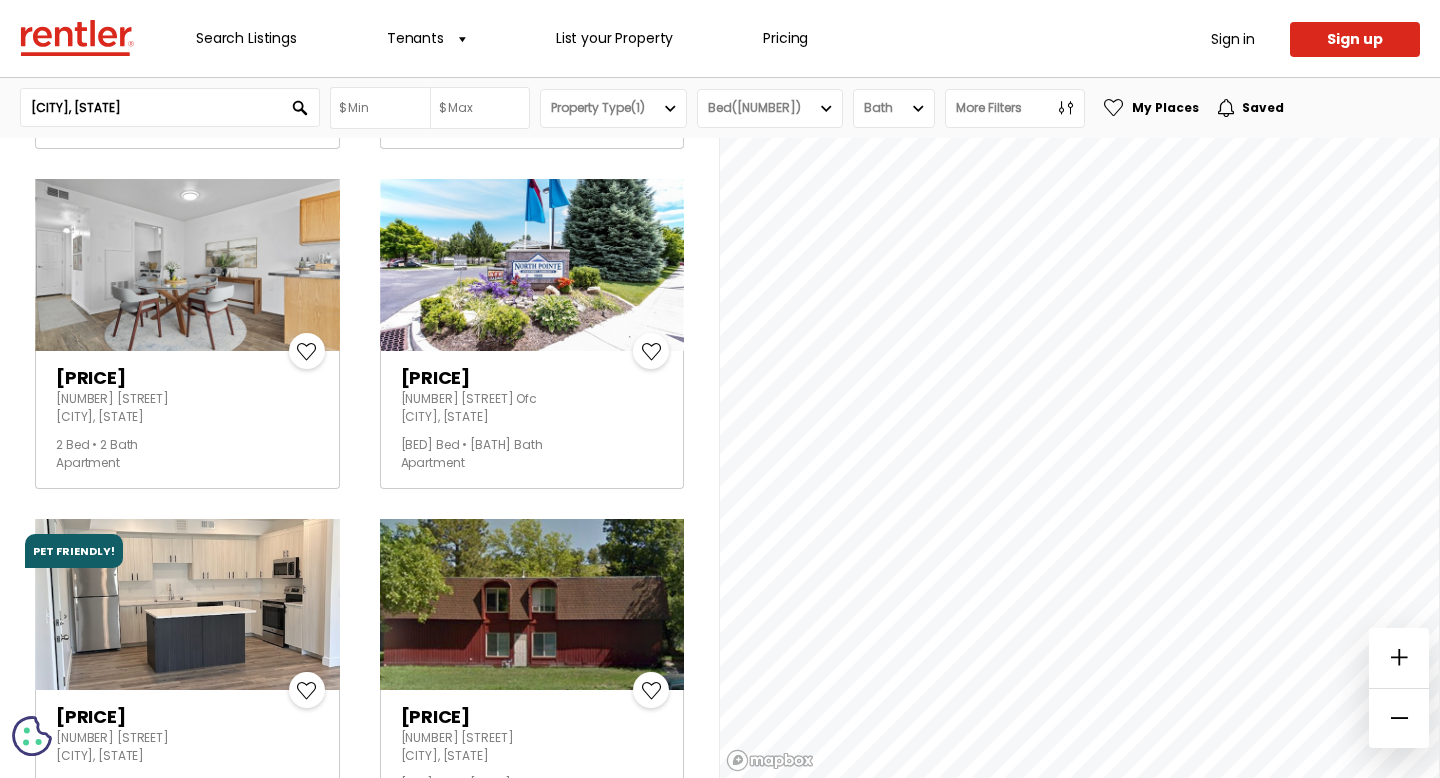 click on "1580 N 200 E Ofc Logan, UT" at bounding box center (532, 408) 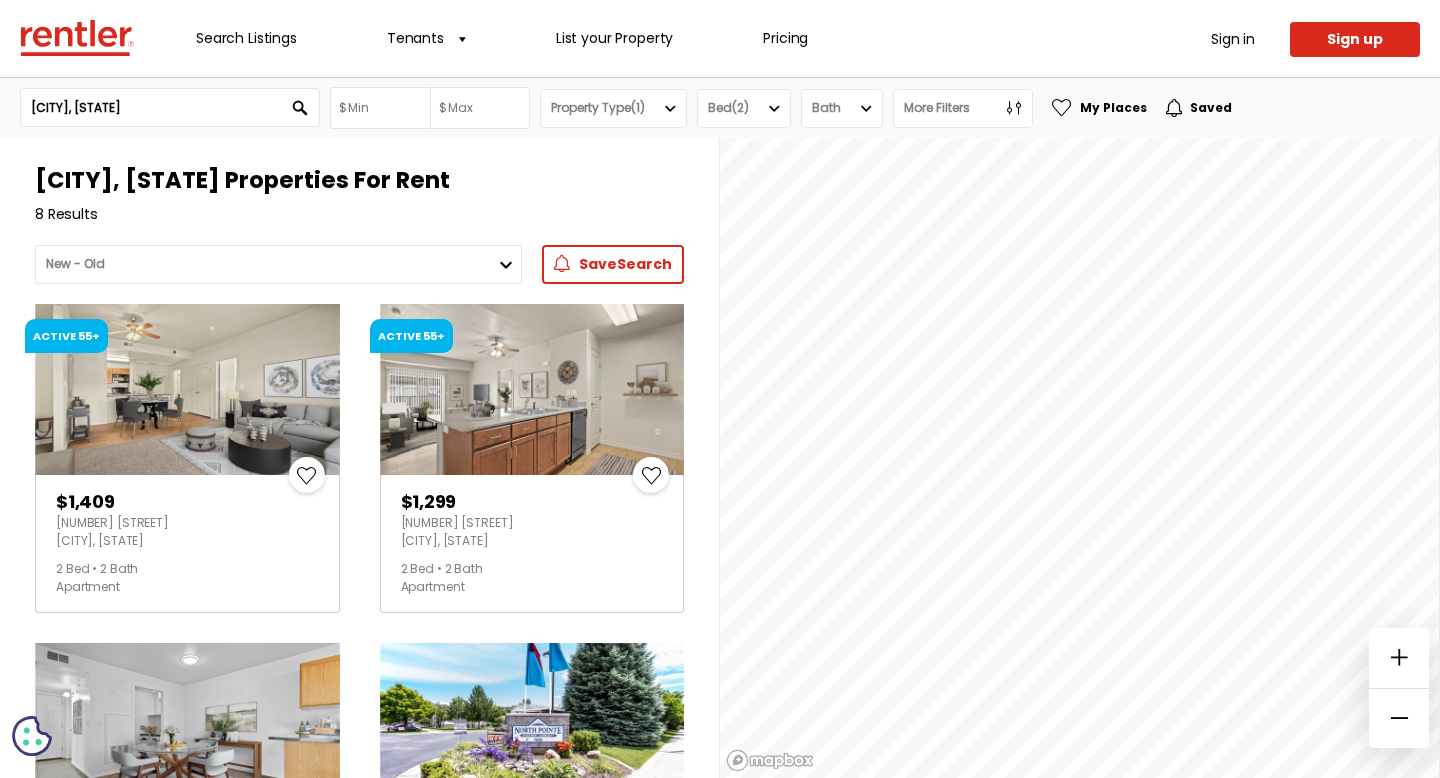 scroll, scrollTop: 0, scrollLeft: 0, axis: both 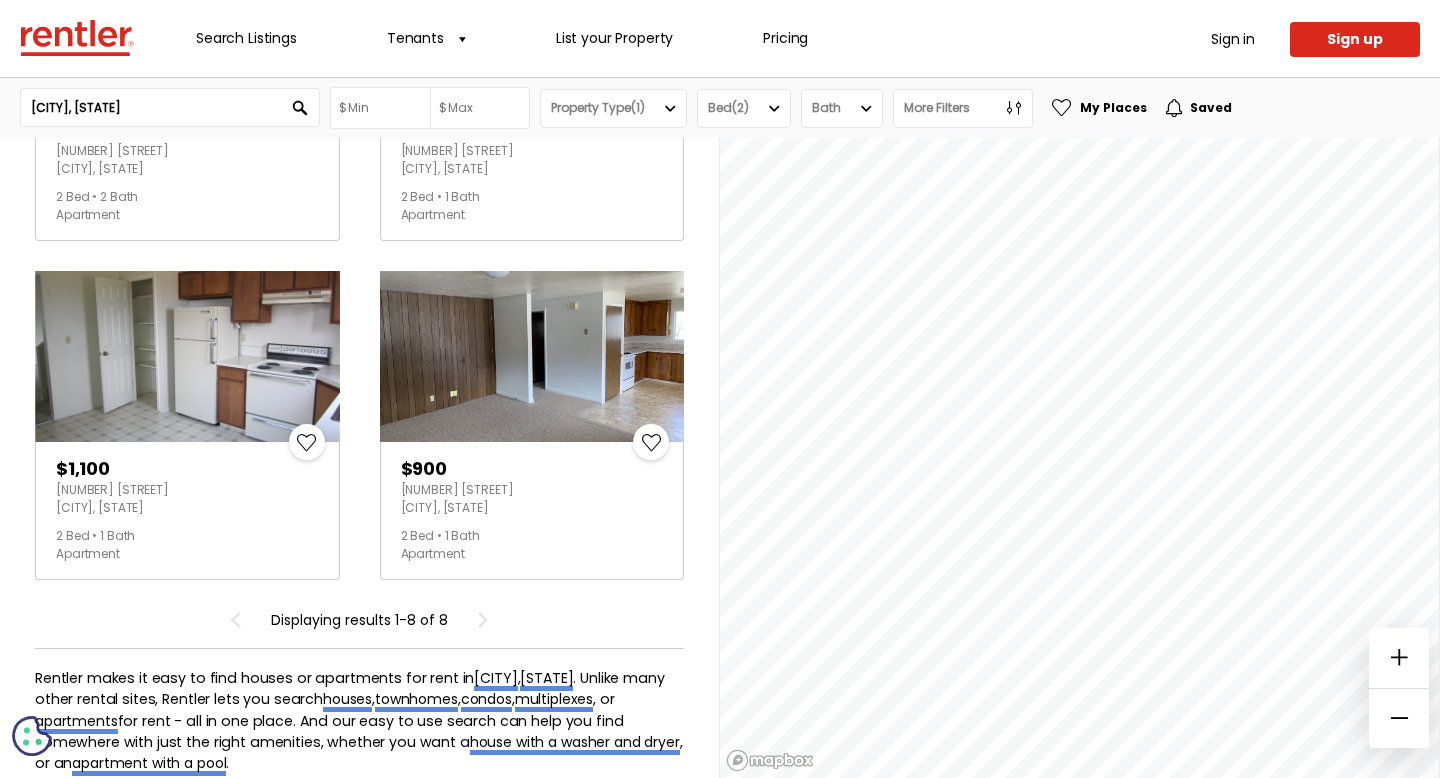 click on "700 E 1400 N Logan, UT" at bounding box center [532, 499] 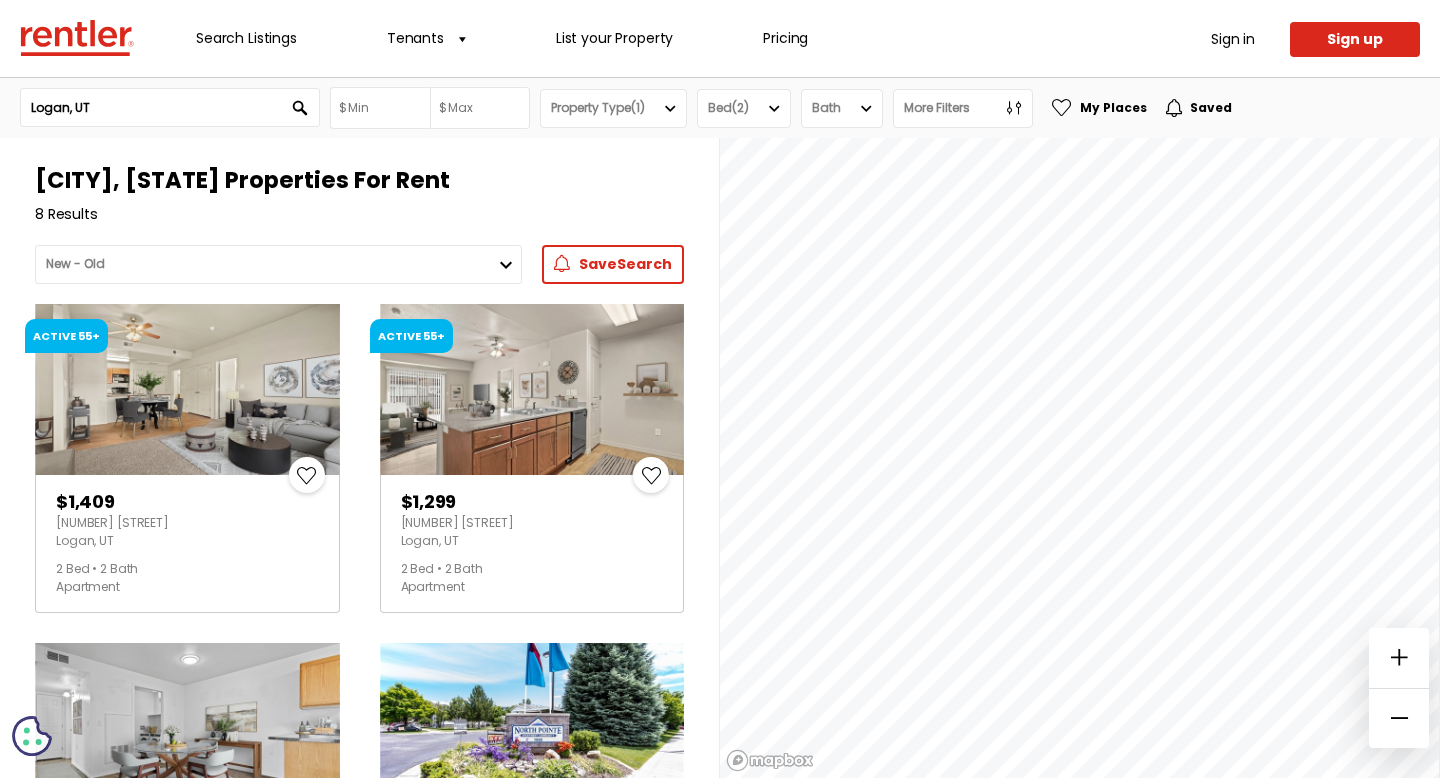 scroll, scrollTop: 0, scrollLeft: 0, axis: both 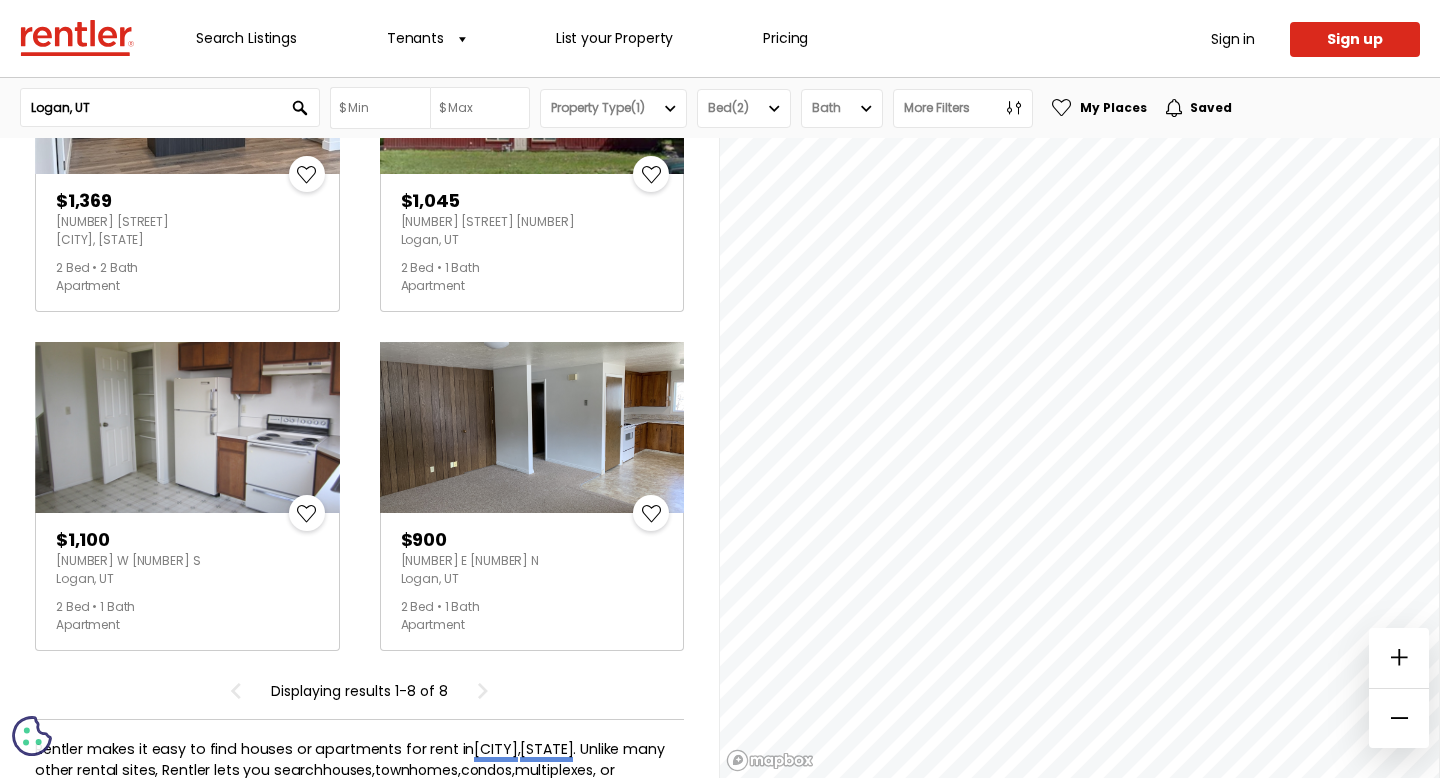 click on "[NUMBER] [STREET] [CITY], [STATE]" at bounding box center (187, 570) 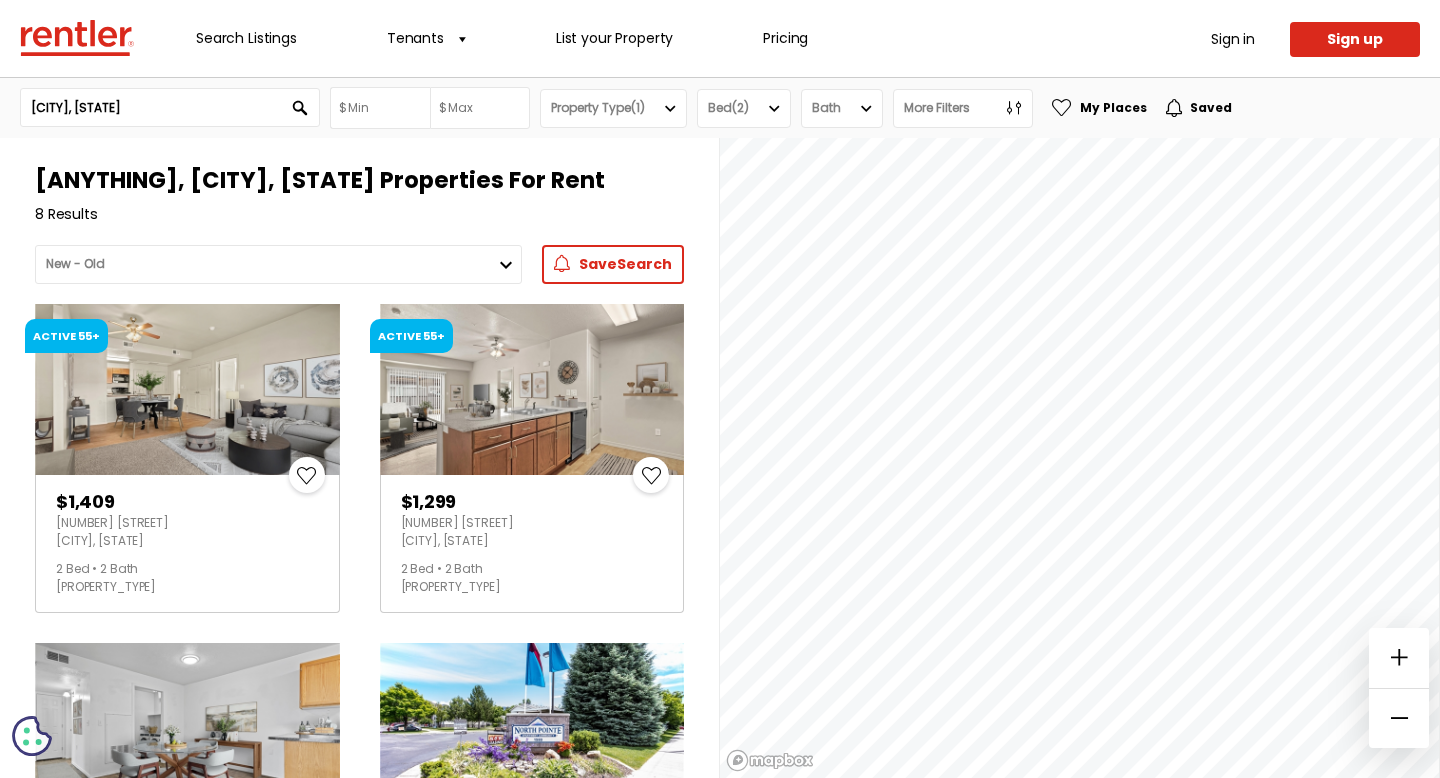 scroll, scrollTop: 0, scrollLeft: 0, axis: both 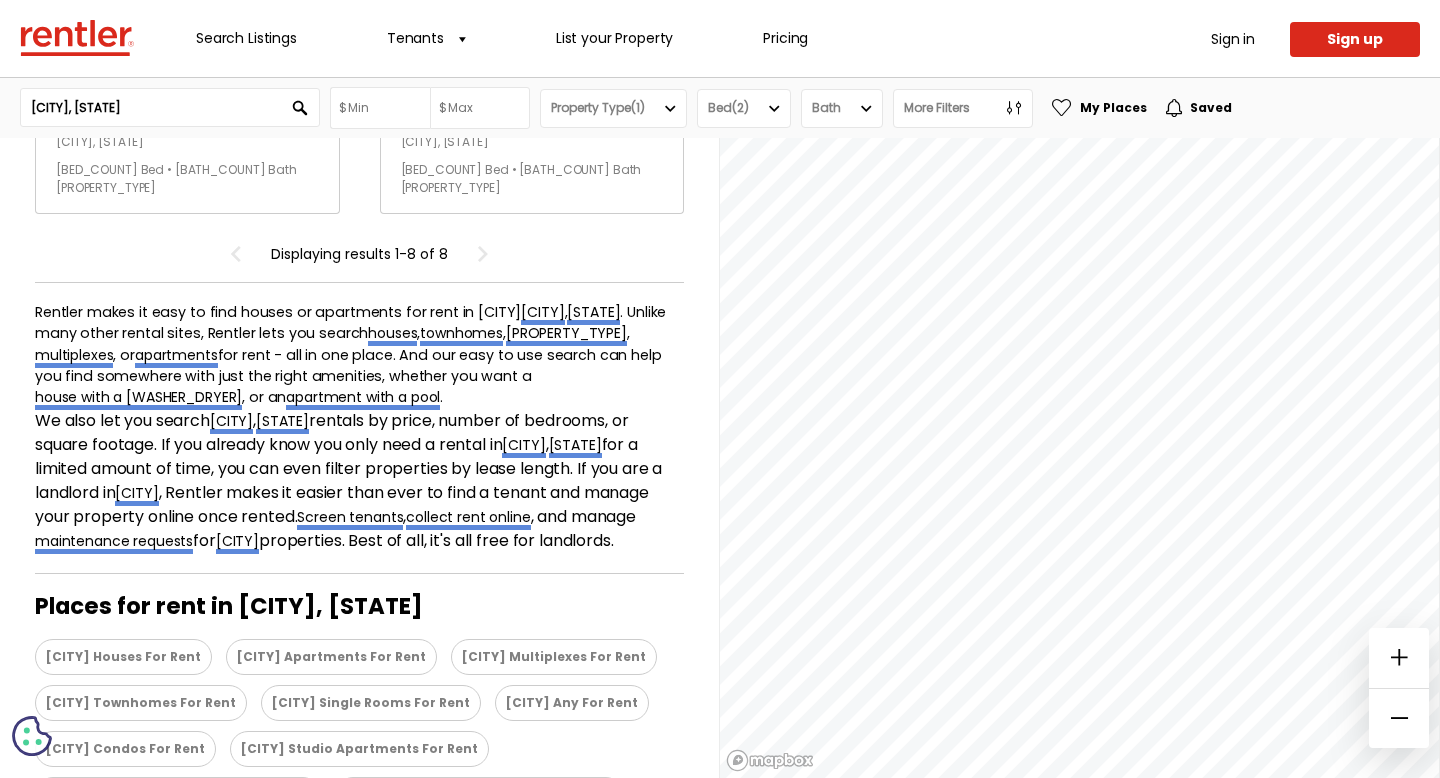 click on "Displaying results 1-8 of 8" at bounding box center [359, 254] 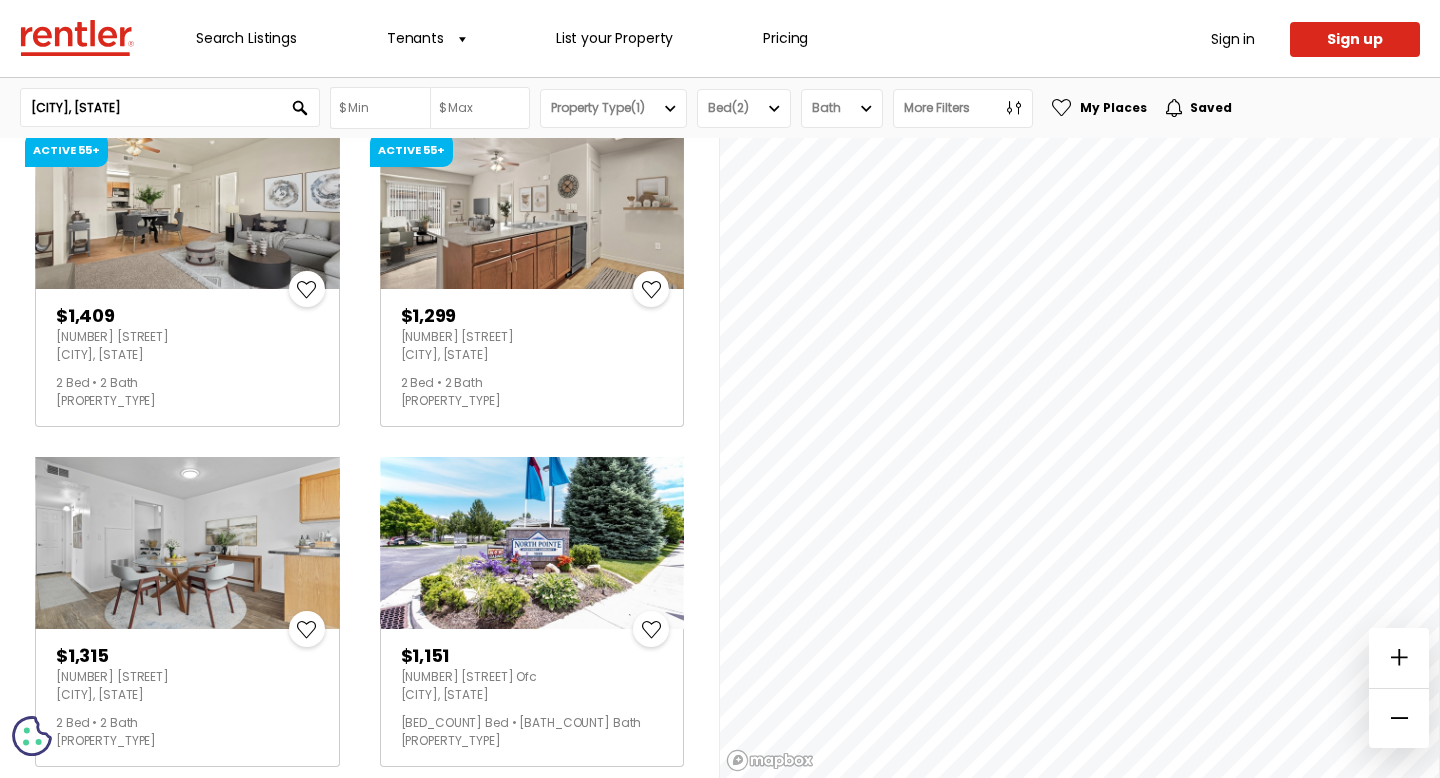 scroll, scrollTop: 0, scrollLeft: 0, axis: both 